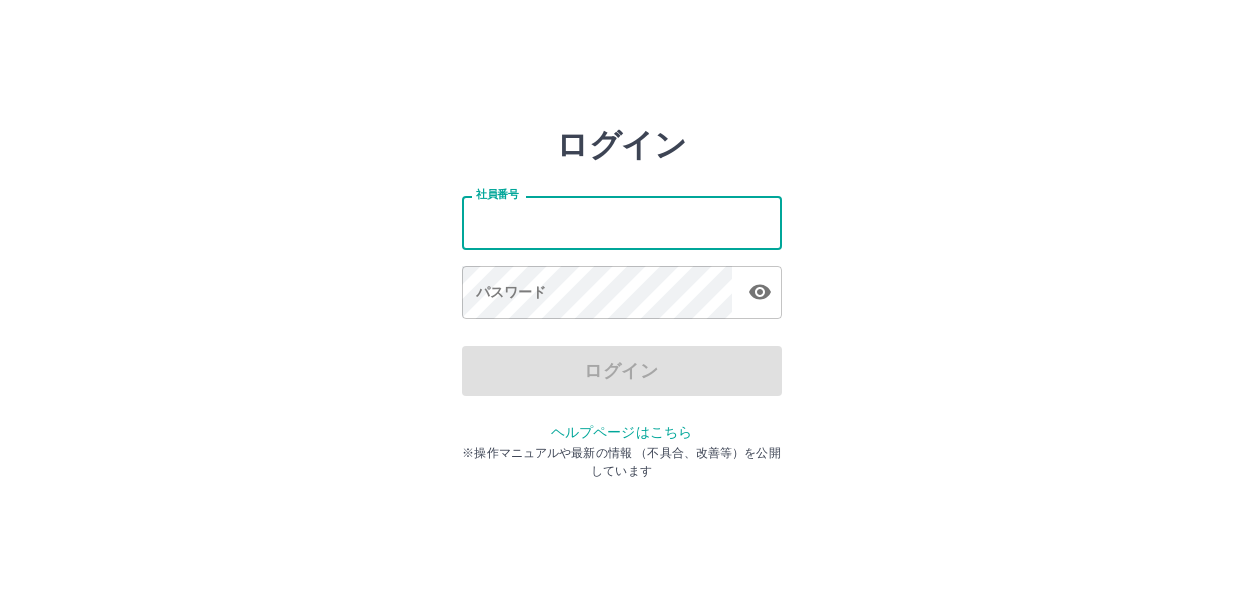 scroll, scrollTop: 0, scrollLeft: 0, axis: both 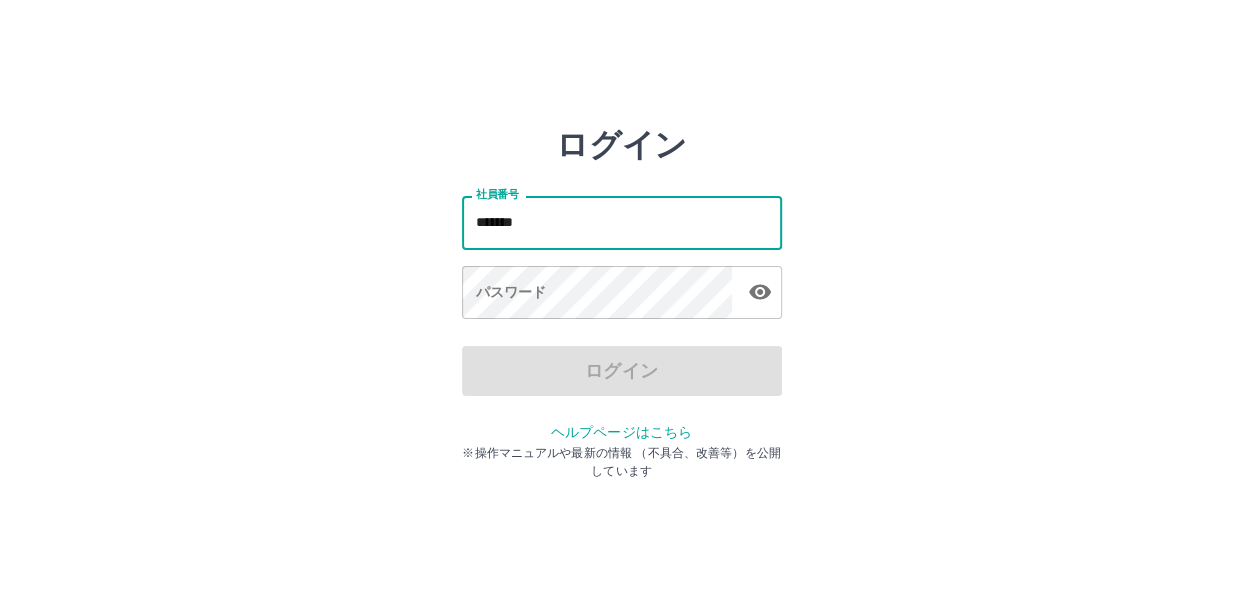 type on "*******" 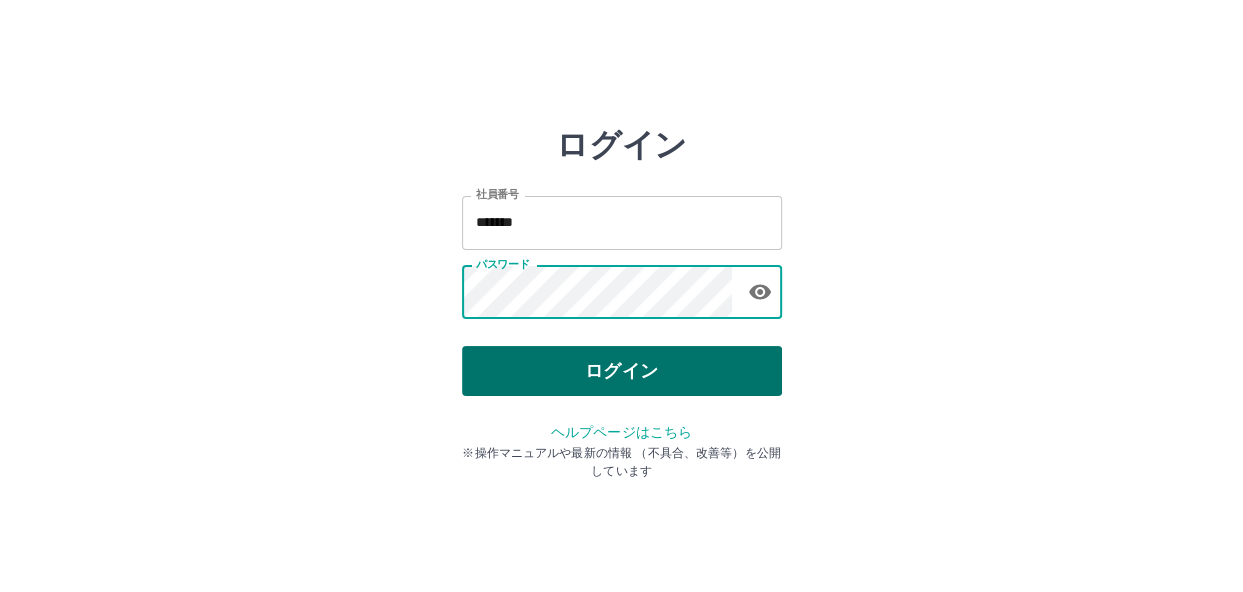 click on "ログイン" at bounding box center (622, 371) 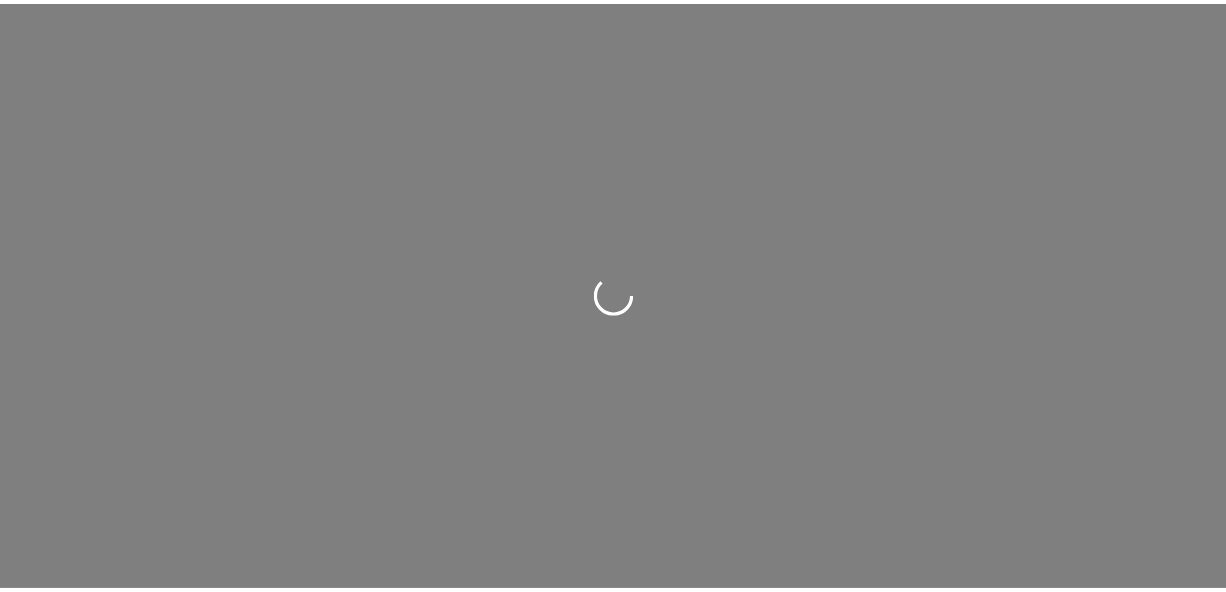 scroll, scrollTop: 0, scrollLeft: 0, axis: both 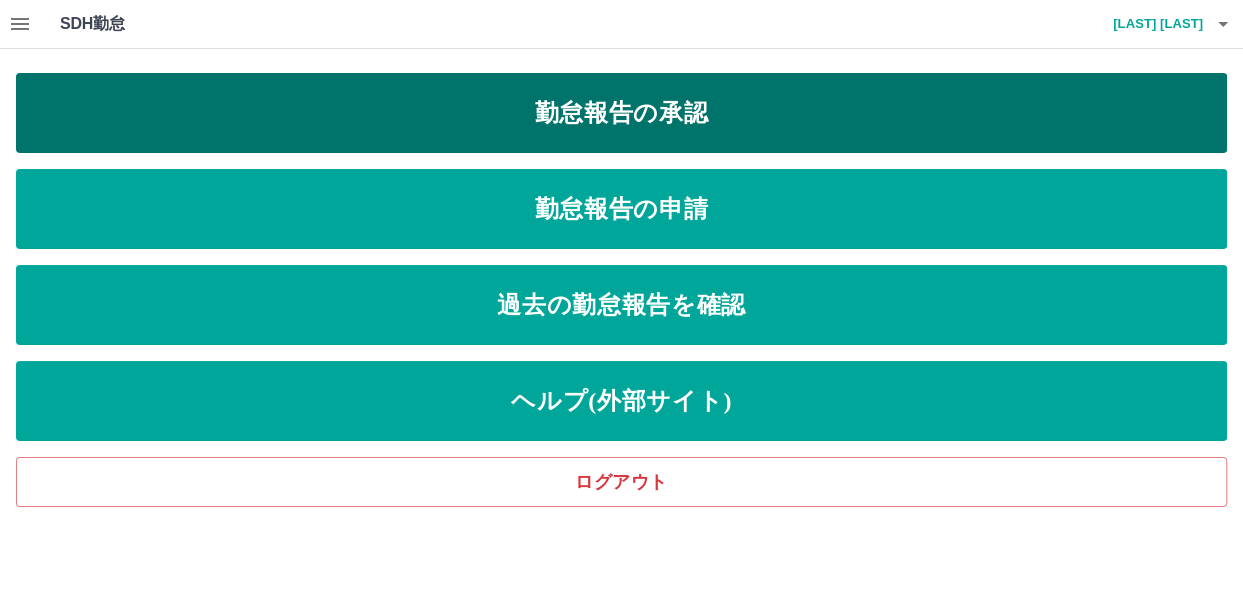 click on "勤怠報告の承認" at bounding box center (621, 113) 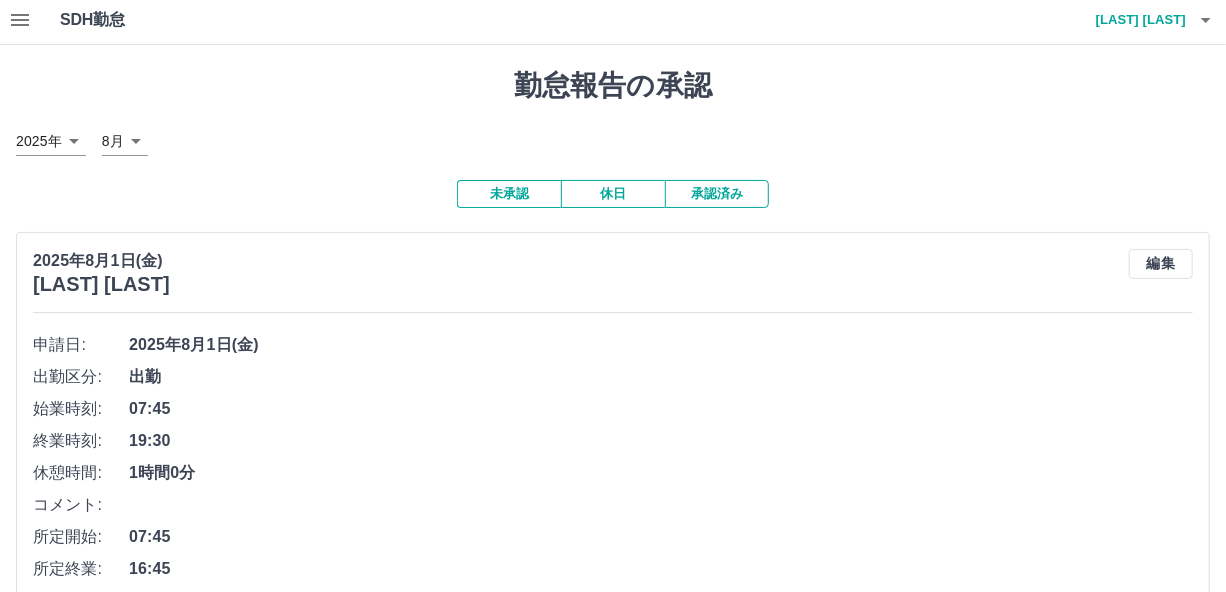 scroll, scrollTop: 0, scrollLeft: 0, axis: both 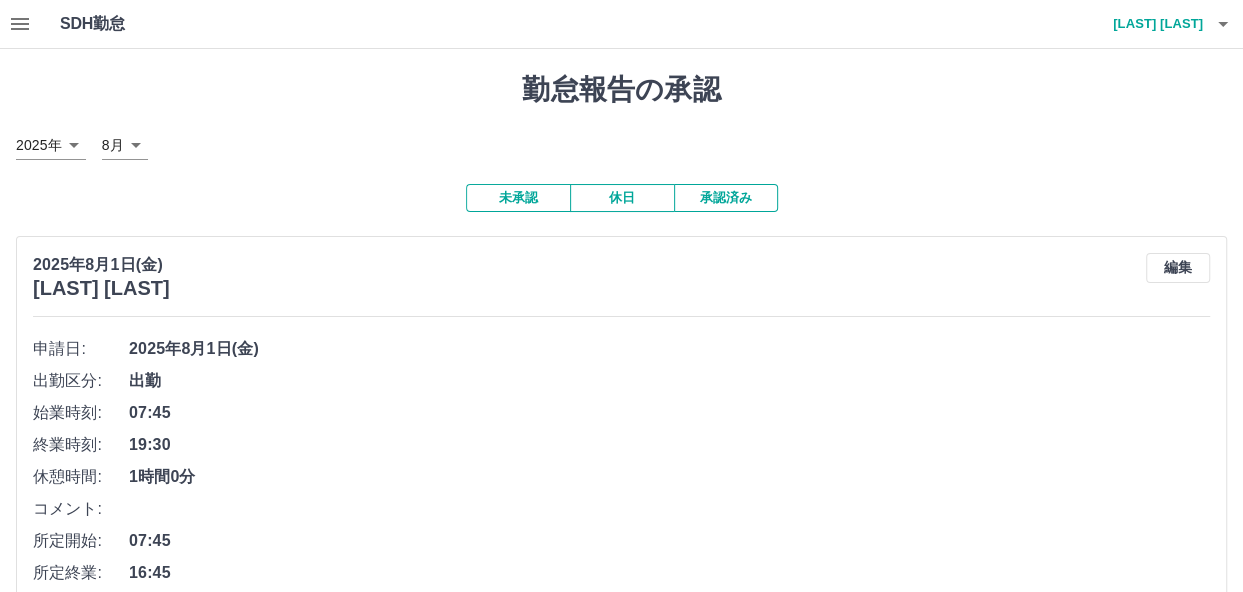 click on "SDH勤怠 [LAST] [LAST] 勤怠報告の承認 2025年 **** 8月 * 未承認 休日 承認済み 2025年8月1日(金) [LAST] [LAST] 編集 申請日: 2025年8月1日(金) 出勤区分: 出勤 始業時刻: 07:45 終業時刻: 19:30 休憩時間: 1時間0分 コメント: 所定開始: 07:45 所定終業: 16:45 所定休憩: 01:00 所定内: 8時間0分 所定外: 2時間45分 承認する 2025年8月1日(金) [LAST] [LAST] 編集 申請日: 2025年8月1日(金) 出勤区分: 出勤 始業時刻: 07:45 終業時刻: 18:00 休憩時間: 1時間0分 コメント: 所定開始: 07:45 所定終業: 16:45 所定休憩: 01:00 所定内: 8時間0分 所定外: 1時間15分 承認する 2025年8月1日(金) [LAST] [LAST] 編集 申請日: 2025年8月1日(金) 出勤区分: 出勤 始業時刻: 07:45 終業時刻: 19:00 休憩時間: 1時間0分 コメント: 所定開始: 07:45 所定終業: 16:45 所定休憩: 01:00 所定内: 8時間0分 所定外: 2時間15分 承認する 2025年8月1日(金) 編集" at bounding box center [621, 1508] 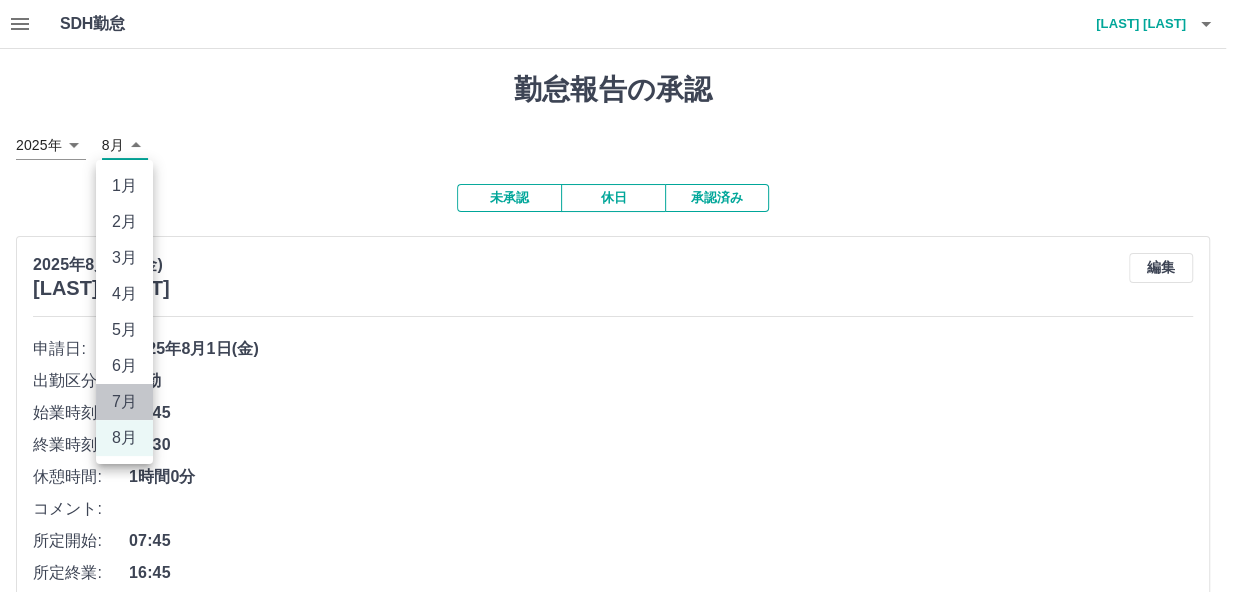 click on "7月" at bounding box center [124, 402] 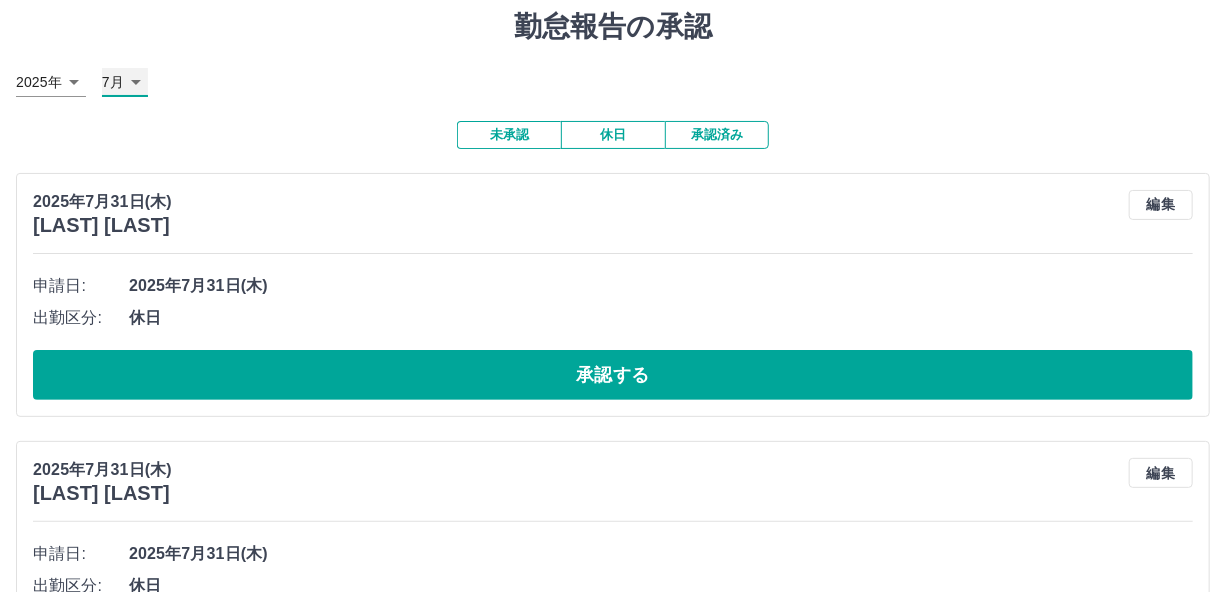 scroll, scrollTop: 100, scrollLeft: 0, axis: vertical 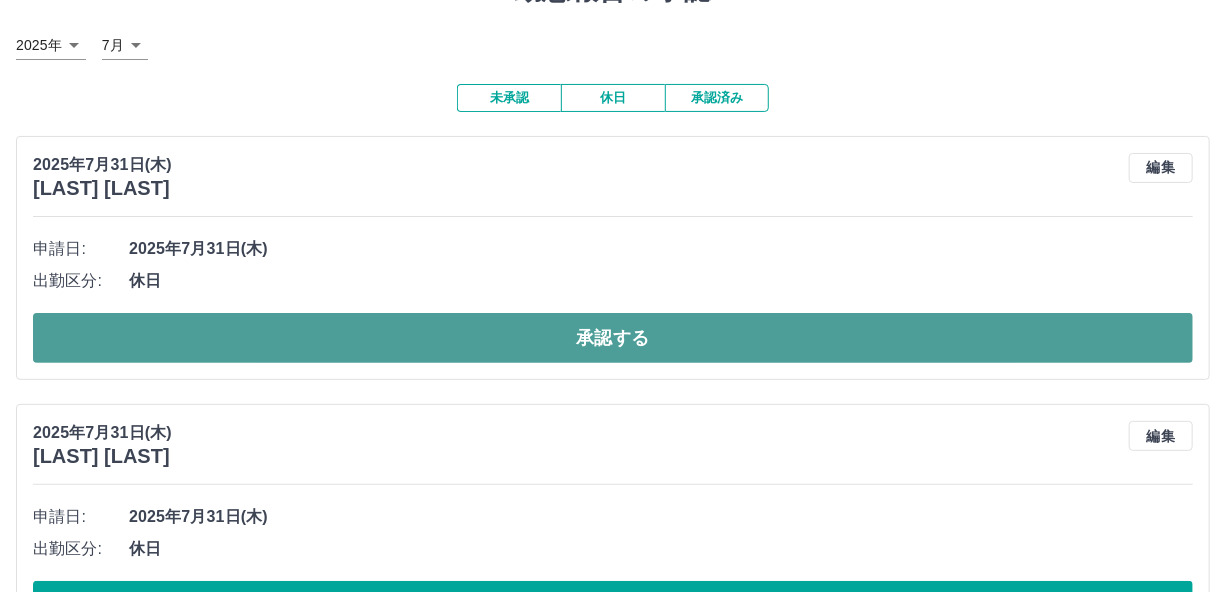 click on "承認する" at bounding box center [613, 338] 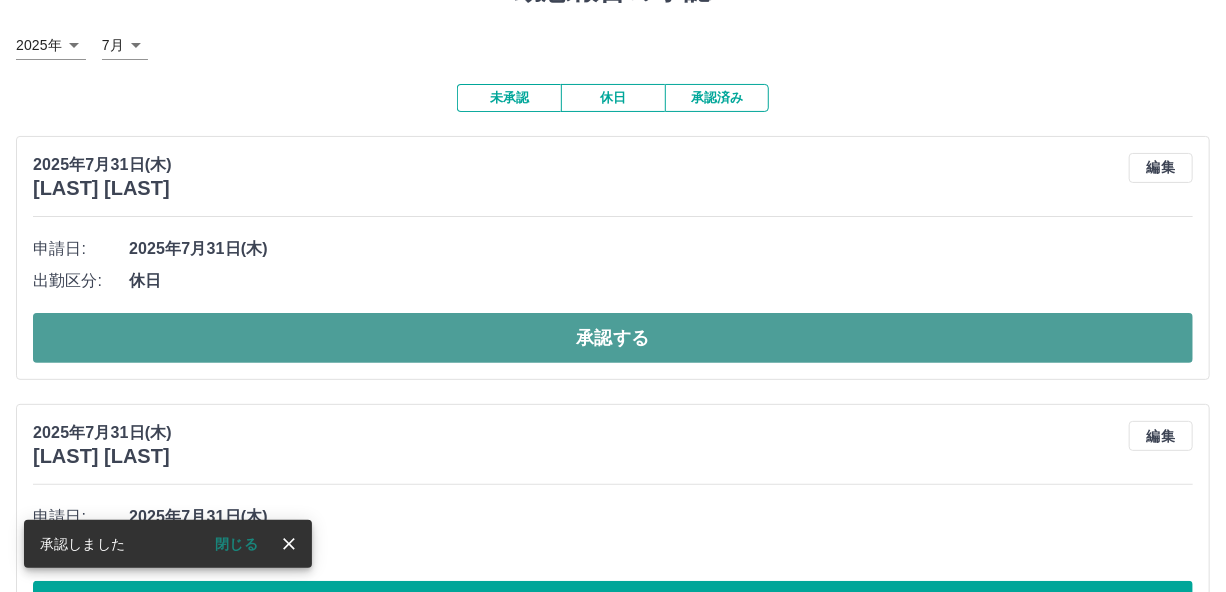click on "承認する" at bounding box center [613, 338] 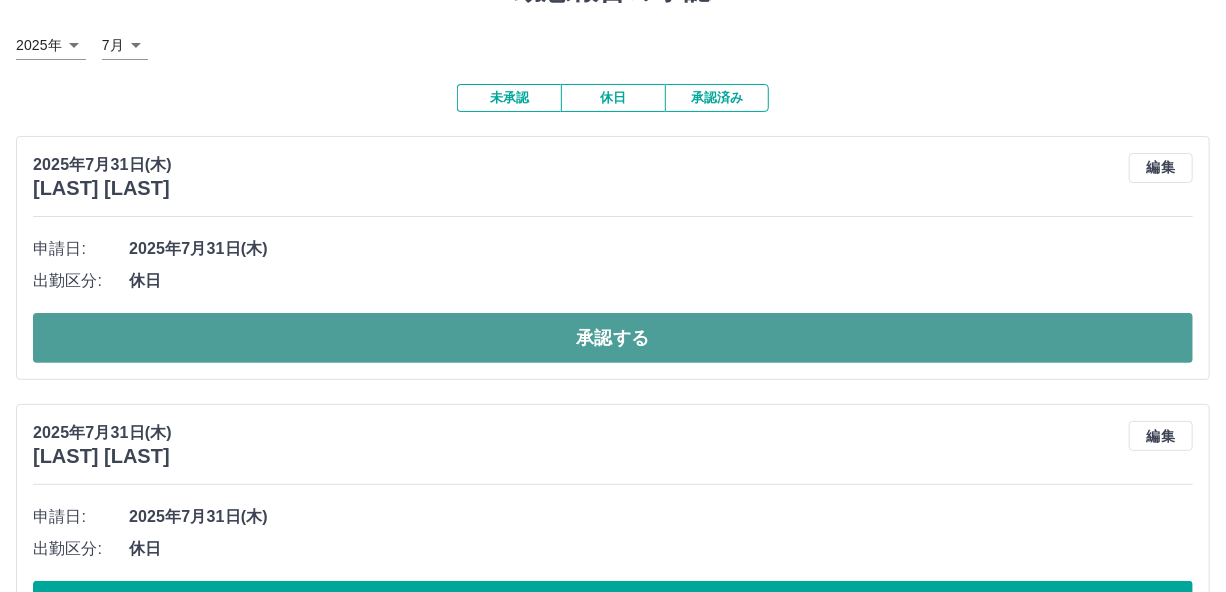 click on "承認する" at bounding box center [613, 338] 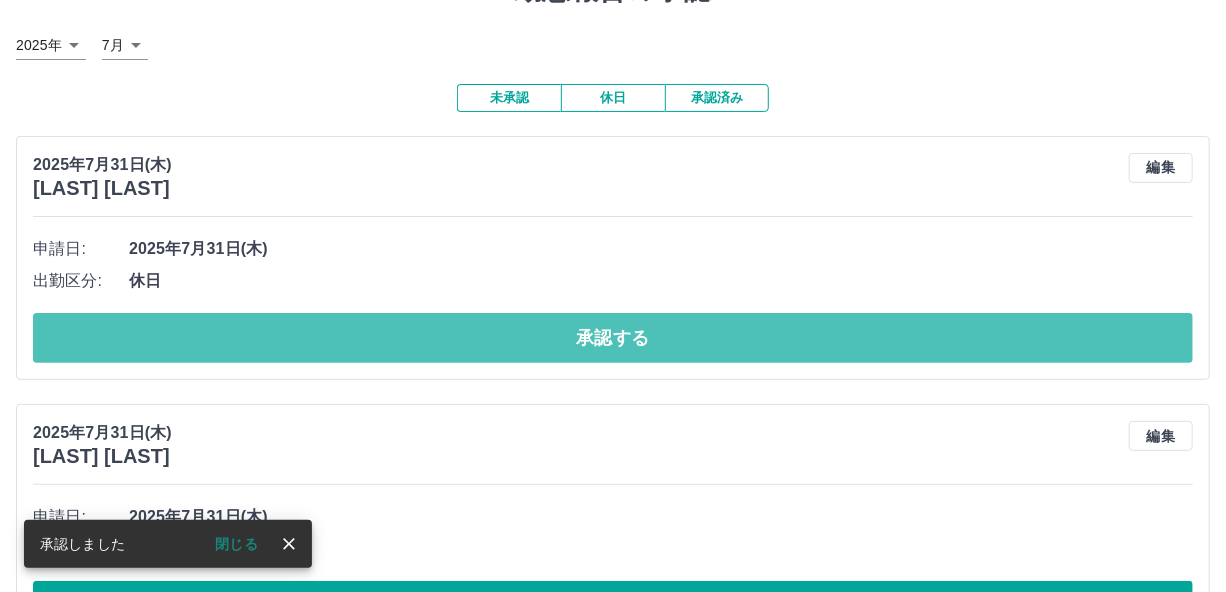 click on "承認する" at bounding box center (613, 338) 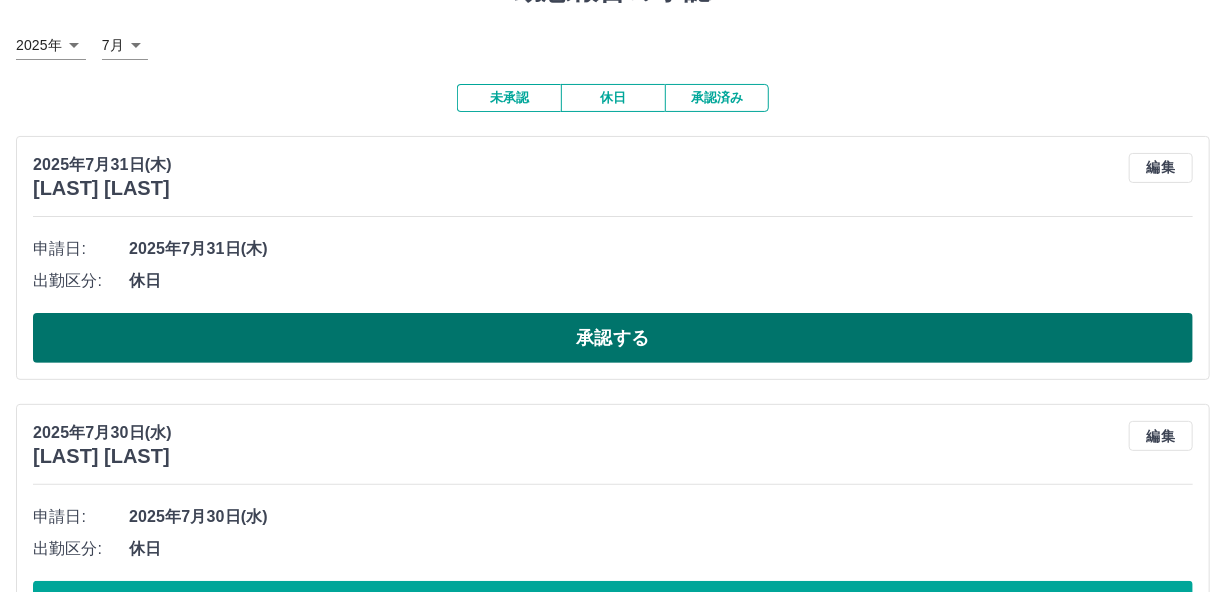 click on "承認する" at bounding box center (613, 338) 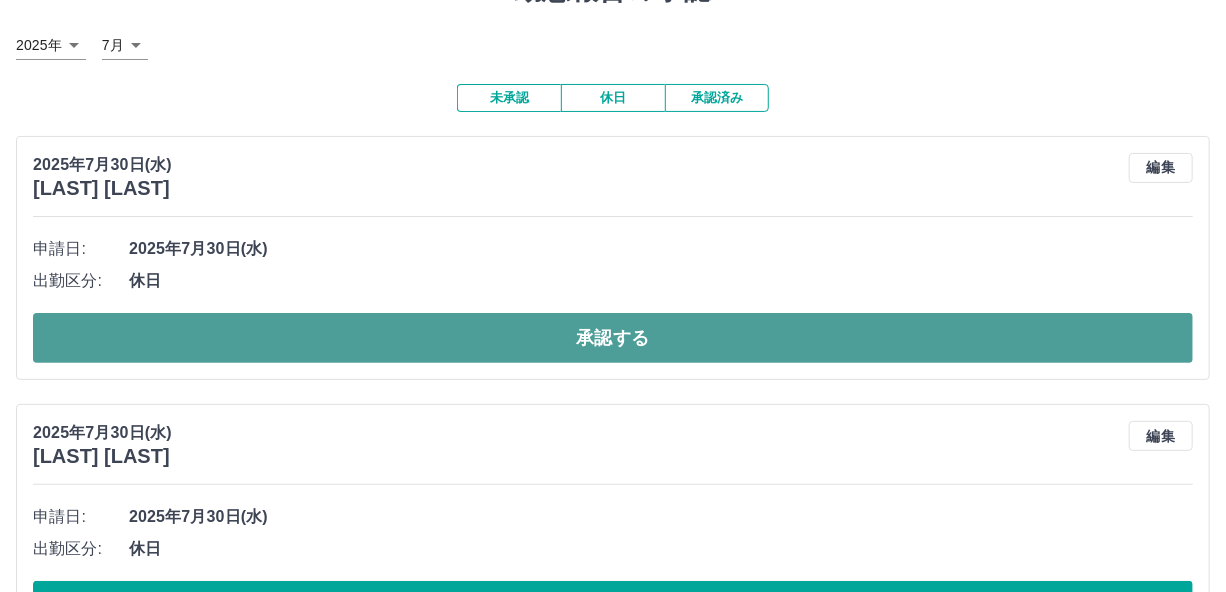 click on "承認する" at bounding box center [613, 338] 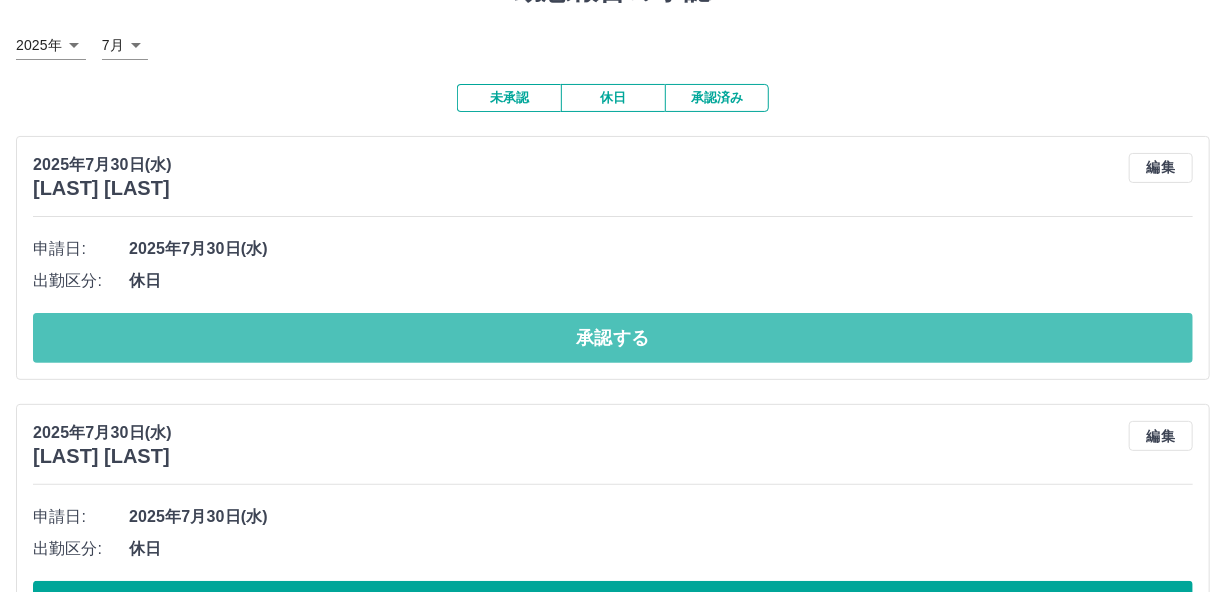 click on "承認する" at bounding box center (613, 338) 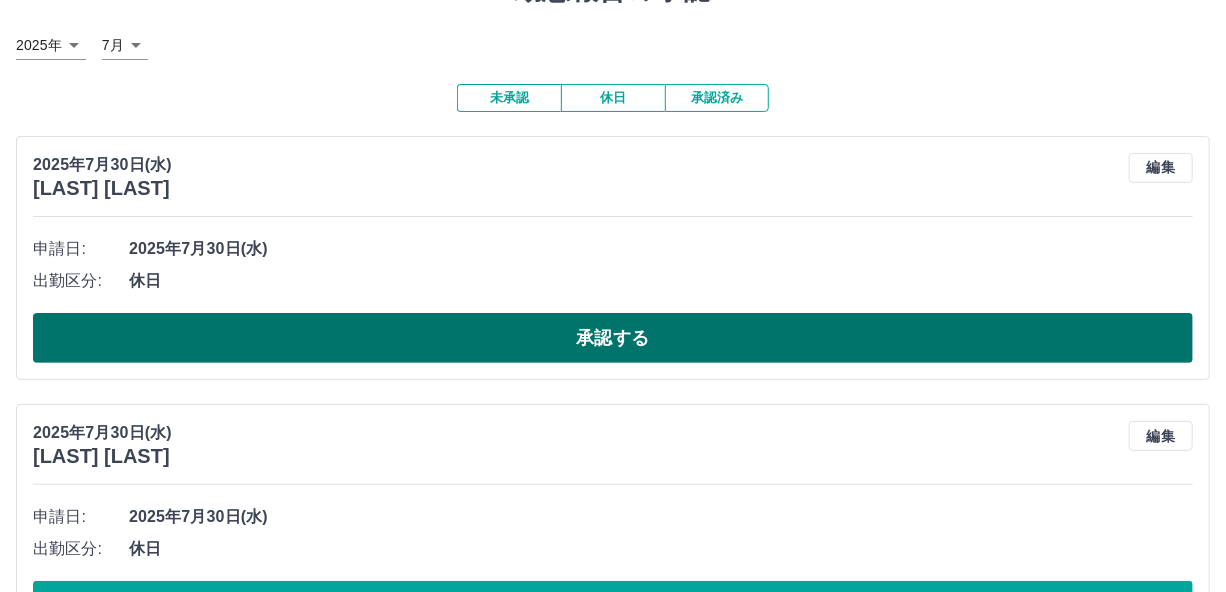 click on "承認する" at bounding box center (613, 338) 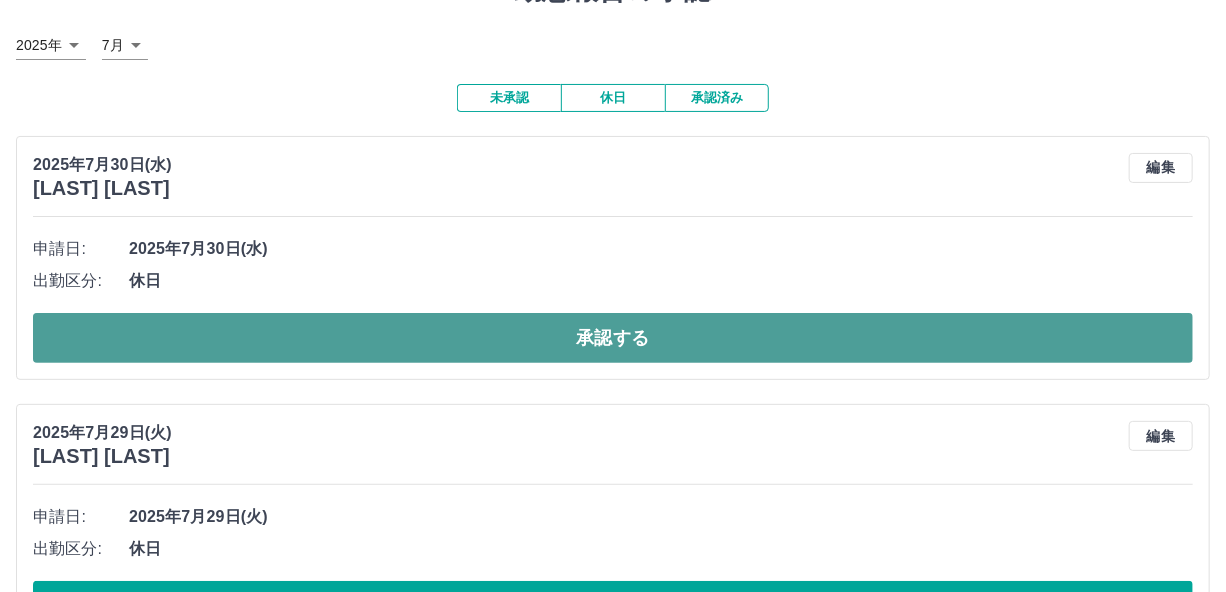 click on "承認する" at bounding box center (613, 338) 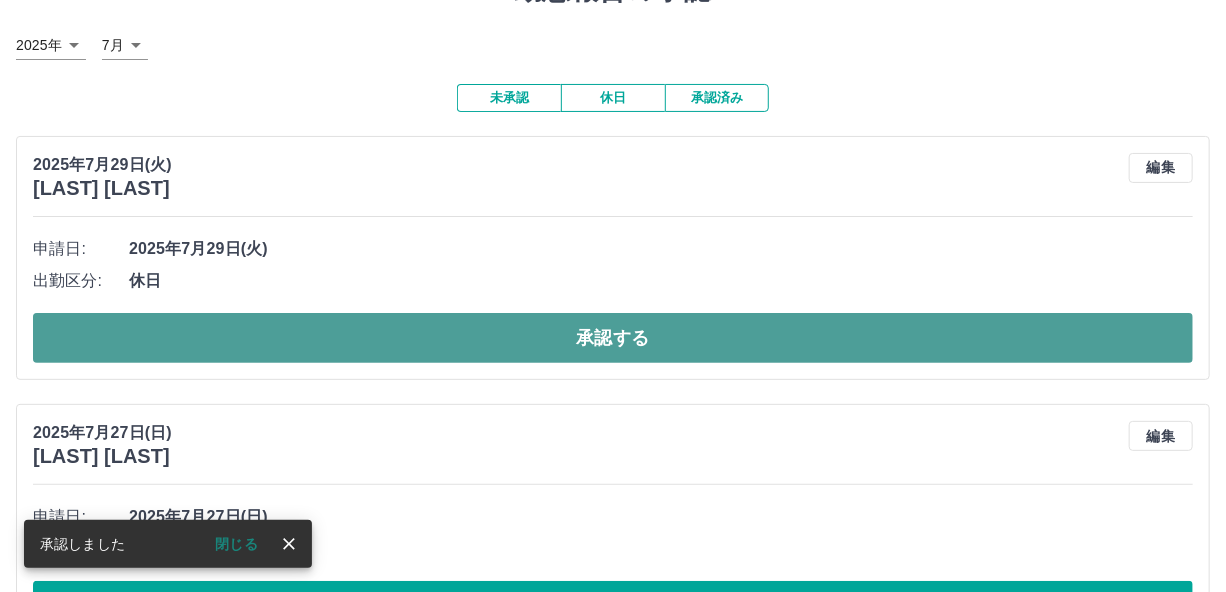 click on "承認する" at bounding box center (613, 338) 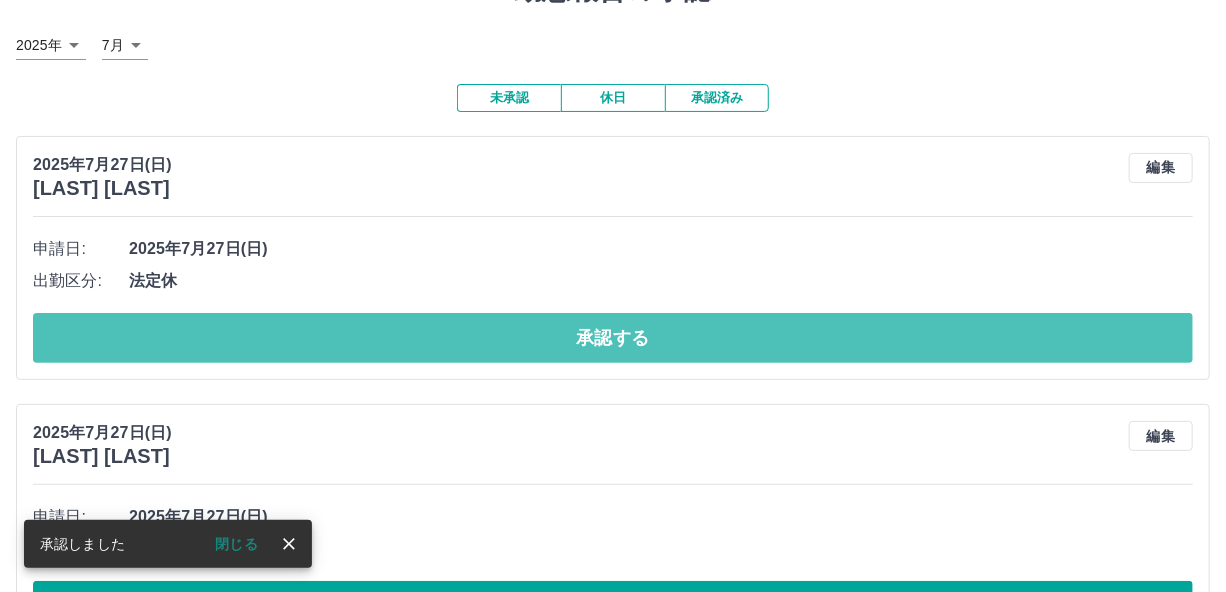 click on "承認する" at bounding box center [613, 338] 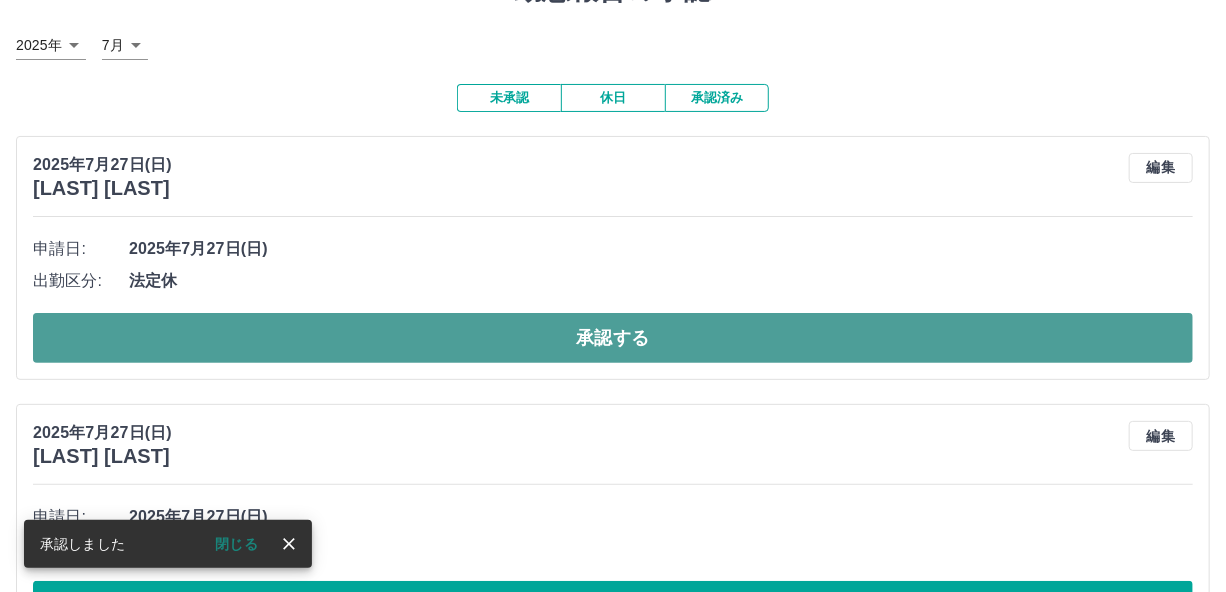 click on "承認する" at bounding box center [613, 338] 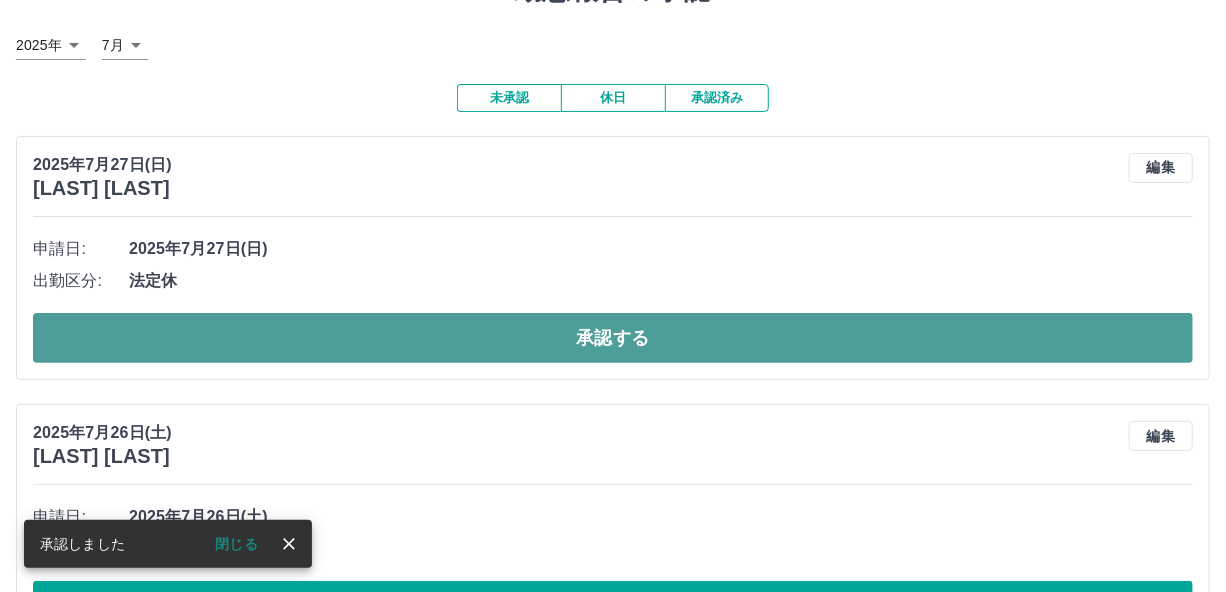 click on "承認する" at bounding box center (613, 338) 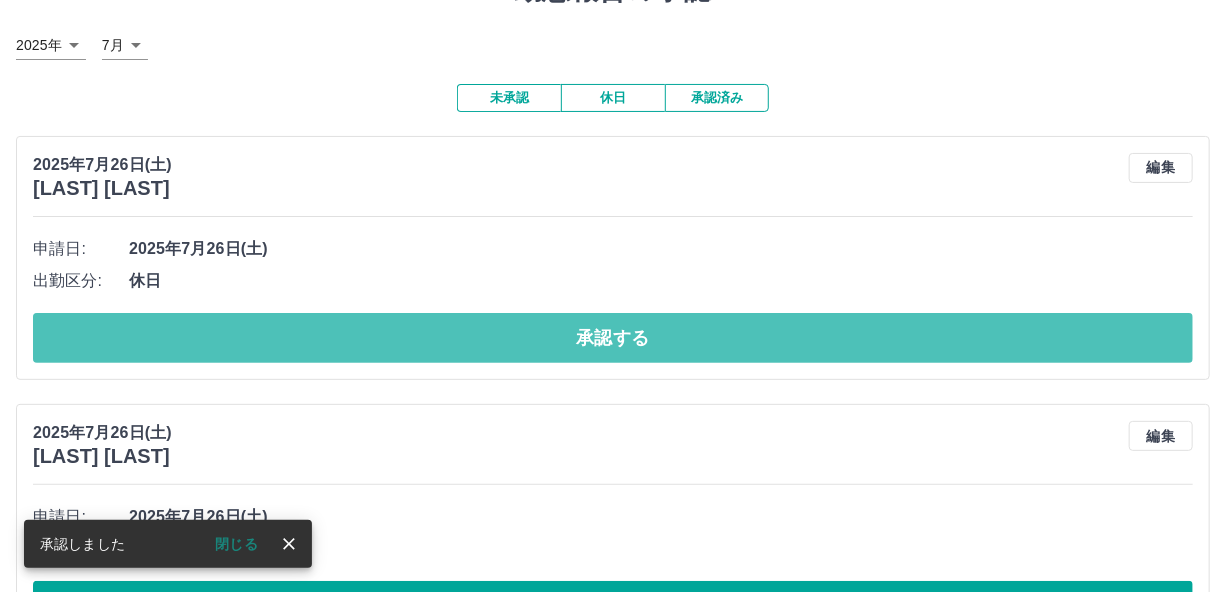 click on "承認する" at bounding box center (613, 338) 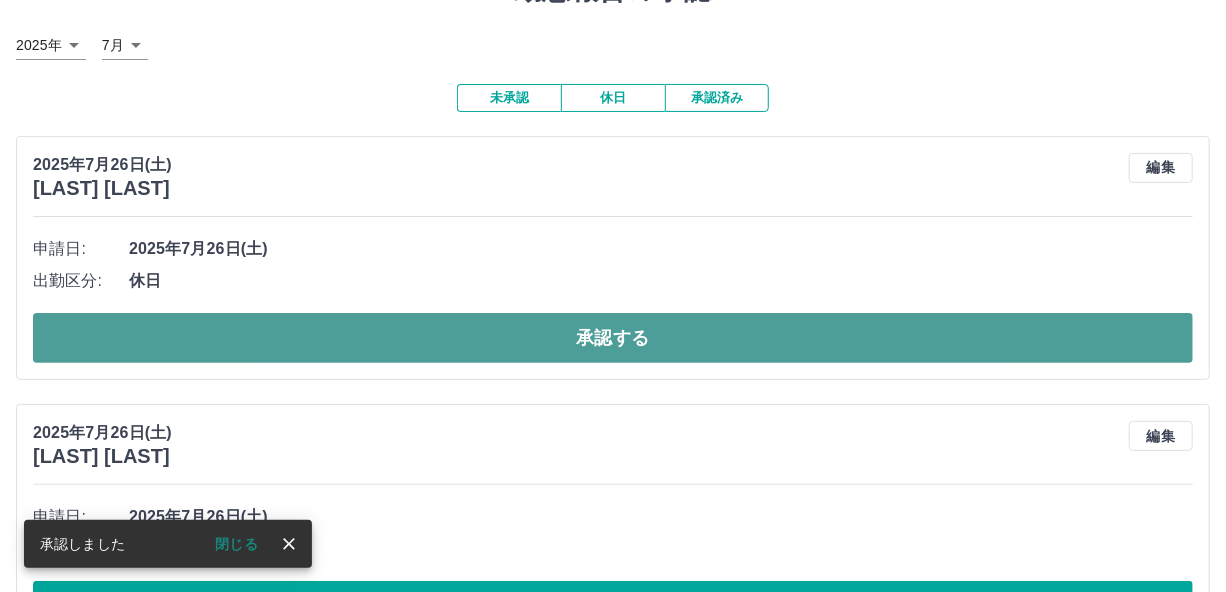 click on "承認する" at bounding box center [613, 338] 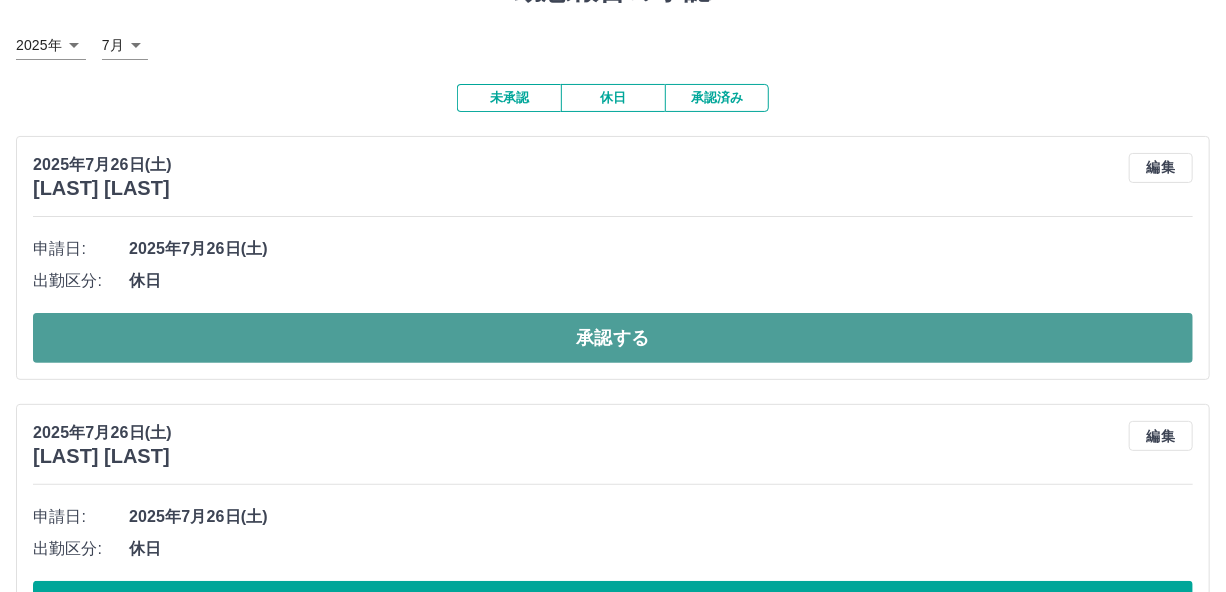 click on "承認する" at bounding box center [613, 338] 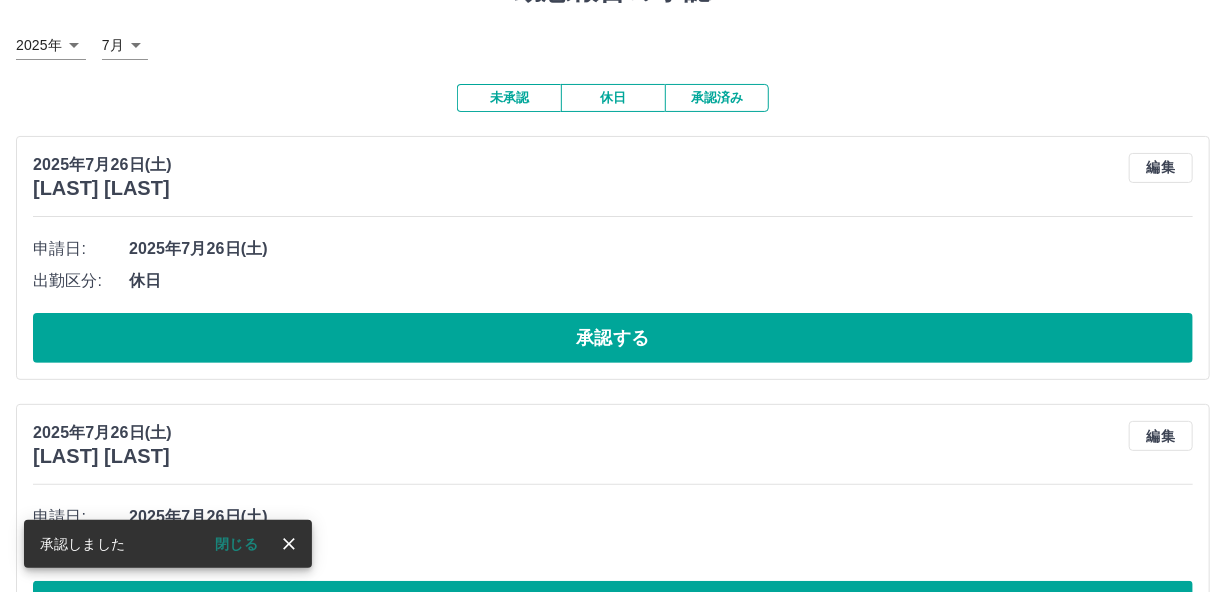 click on "承認する" at bounding box center (613, 338) 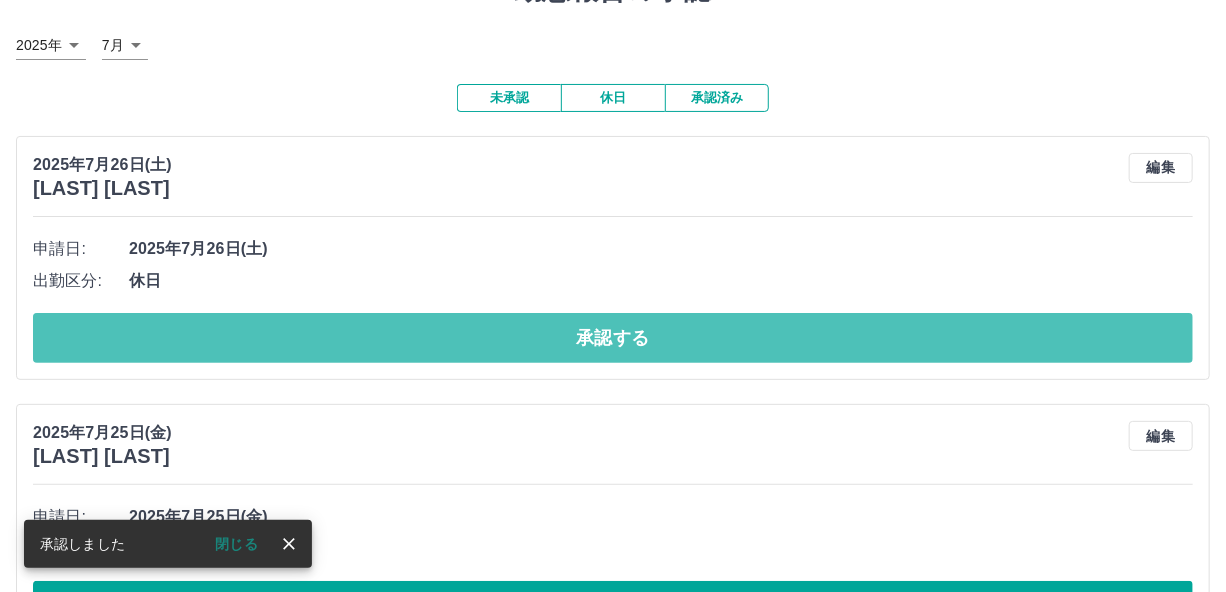 click on "承認する" at bounding box center [613, 338] 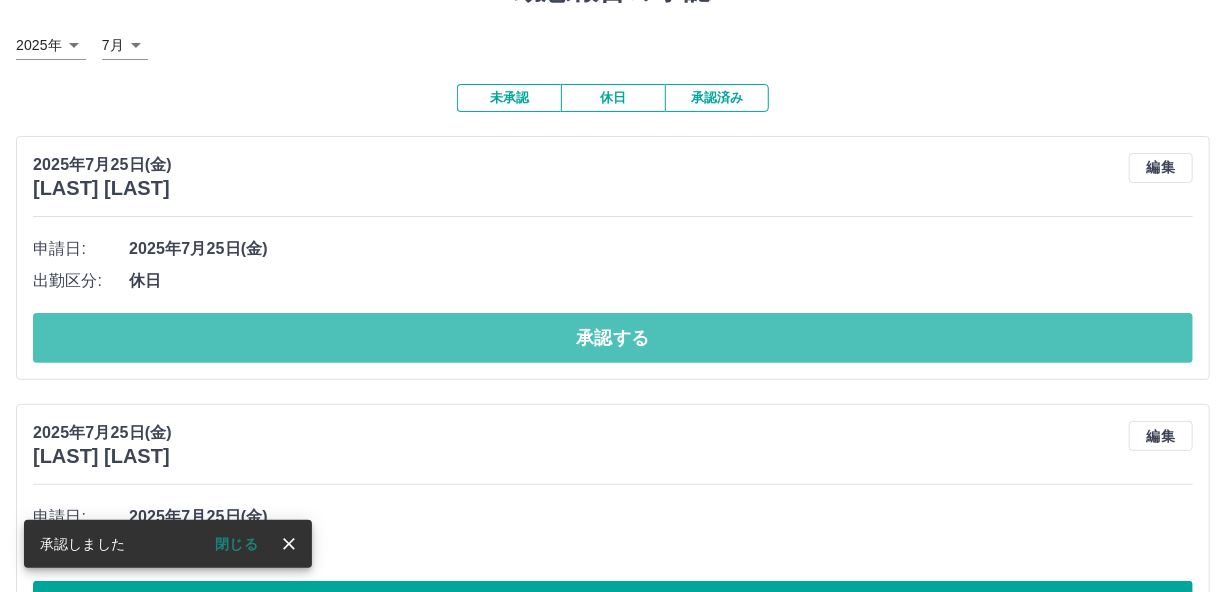click on "承認する" at bounding box center [613, 338] 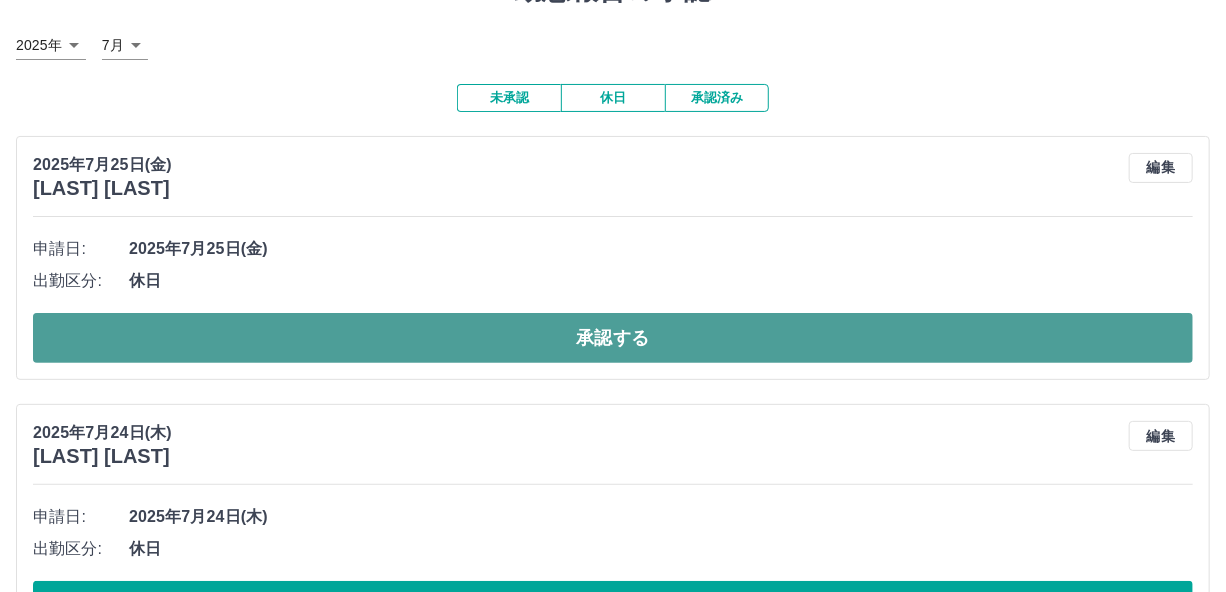 click on "承認する" at bounding box center [613, 338] 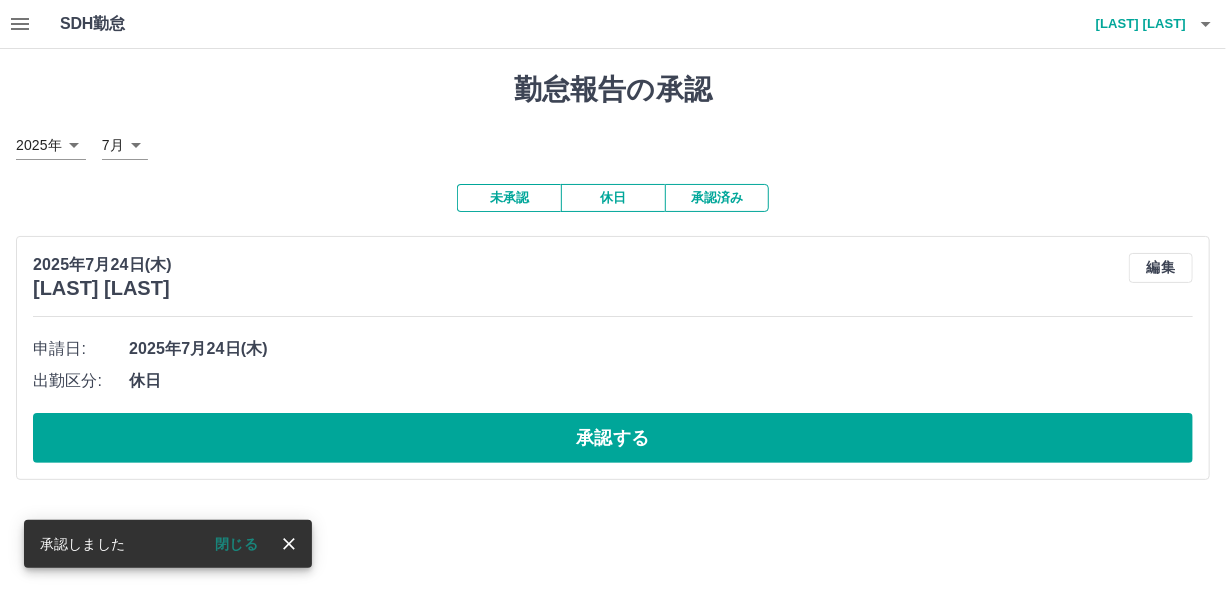 scroll, scrollTop: 0, scrollLeft: 0, axis: both 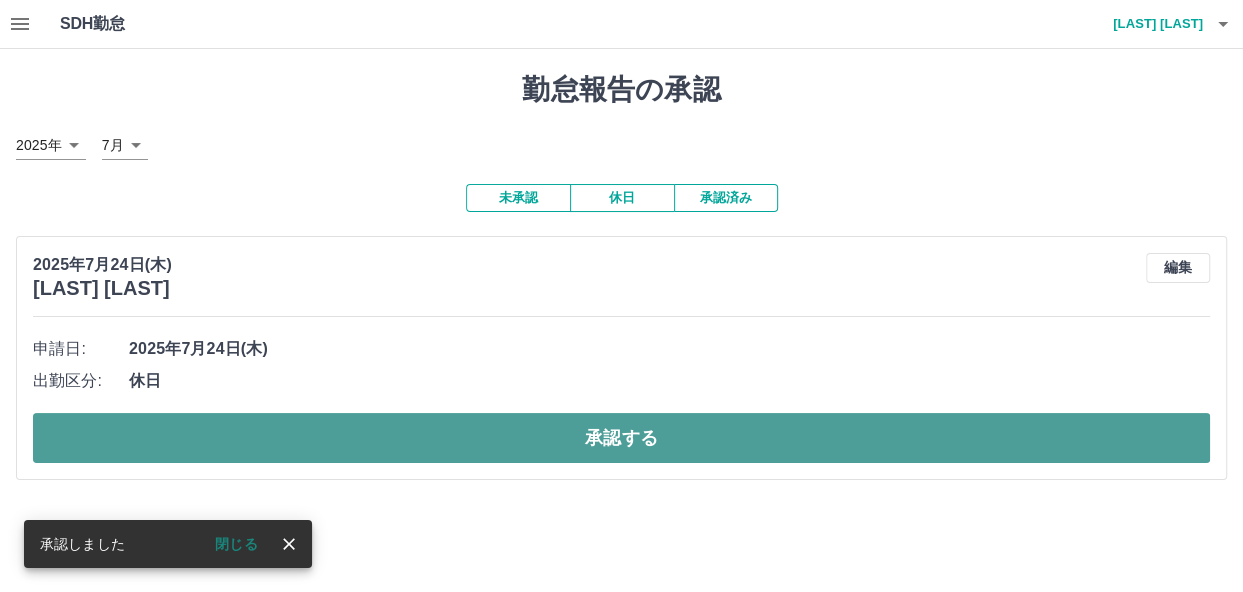 click on "承認する" at bounding box center (621, 438) 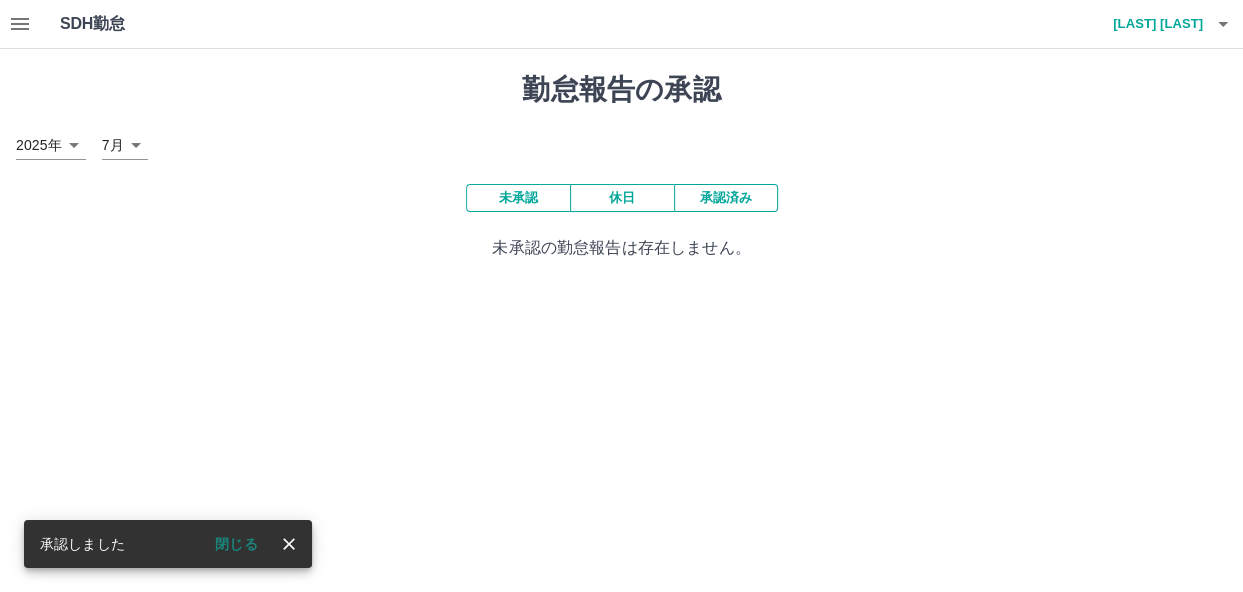 click on "SDH勤怠 [LAST] [LAST] 承認しました 閉じる 勤怠報告の承認 2025年 **** 7月 * 未承認 休日 承認済み 未承認の勤怠報告は存在しません。 SDH勤怠" at bounding box center (621, 142) 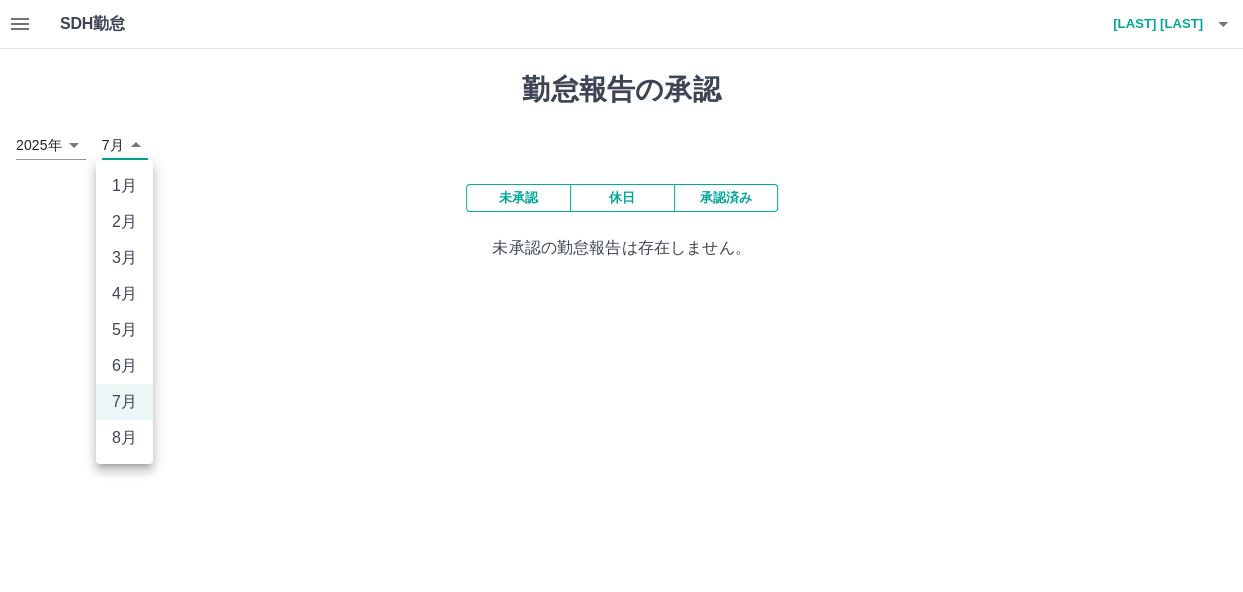 click on "8月" at bounding box center (124, 438) 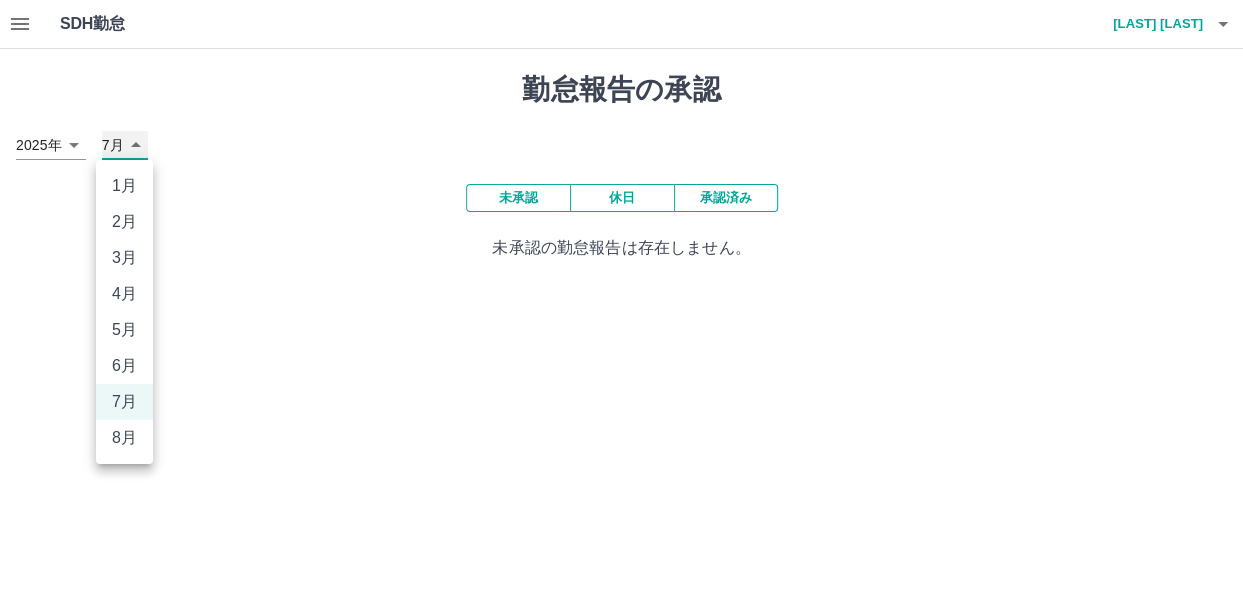 type on "*" 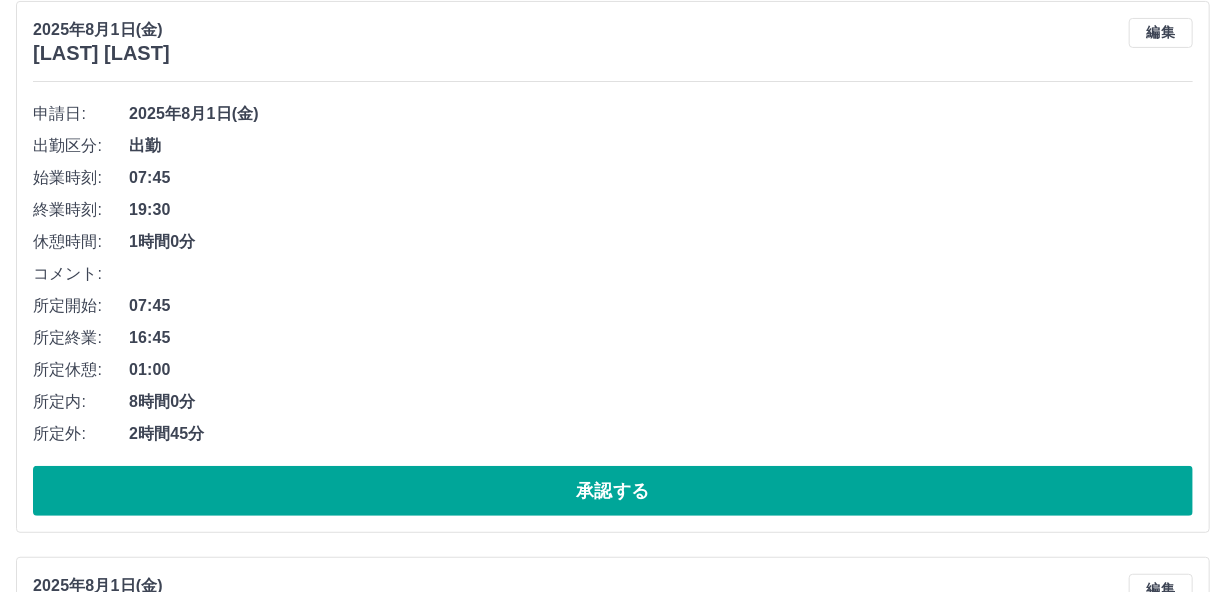 scroll, scrollTop: 200, scrollLeft: 0, axis: vertical 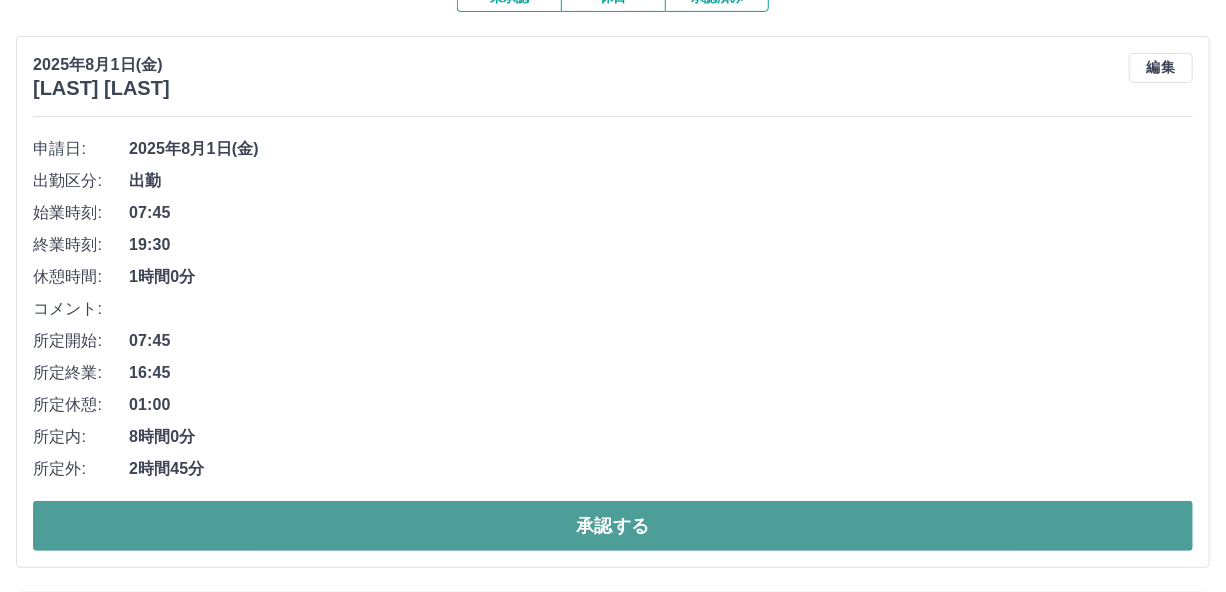 click on "承認する" at bounding box center [613, 526] 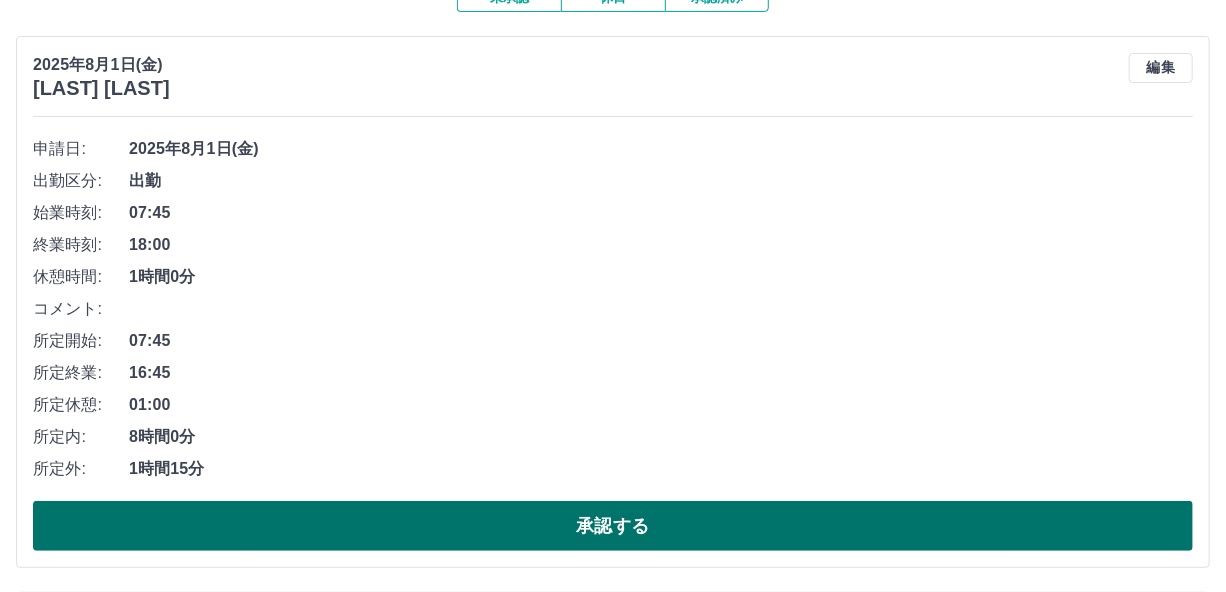 click on "承認する" at bounding box center (613, 526) 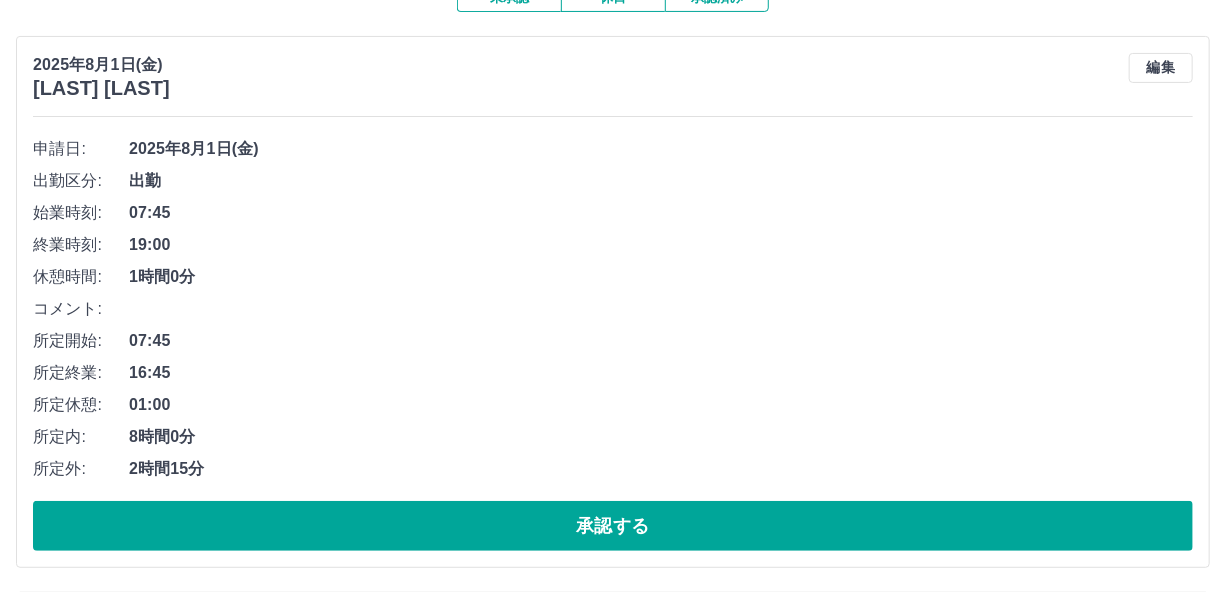 click on "承認する" at bounding box center [613, 526] 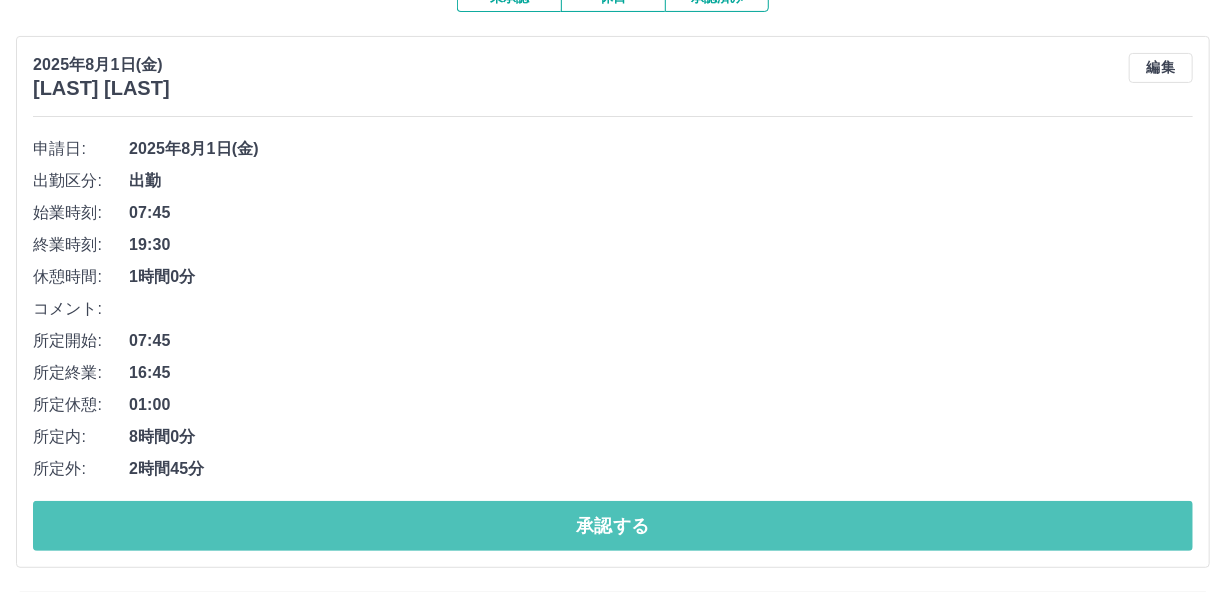 click on "承認する" at bounding box center (613, 526) 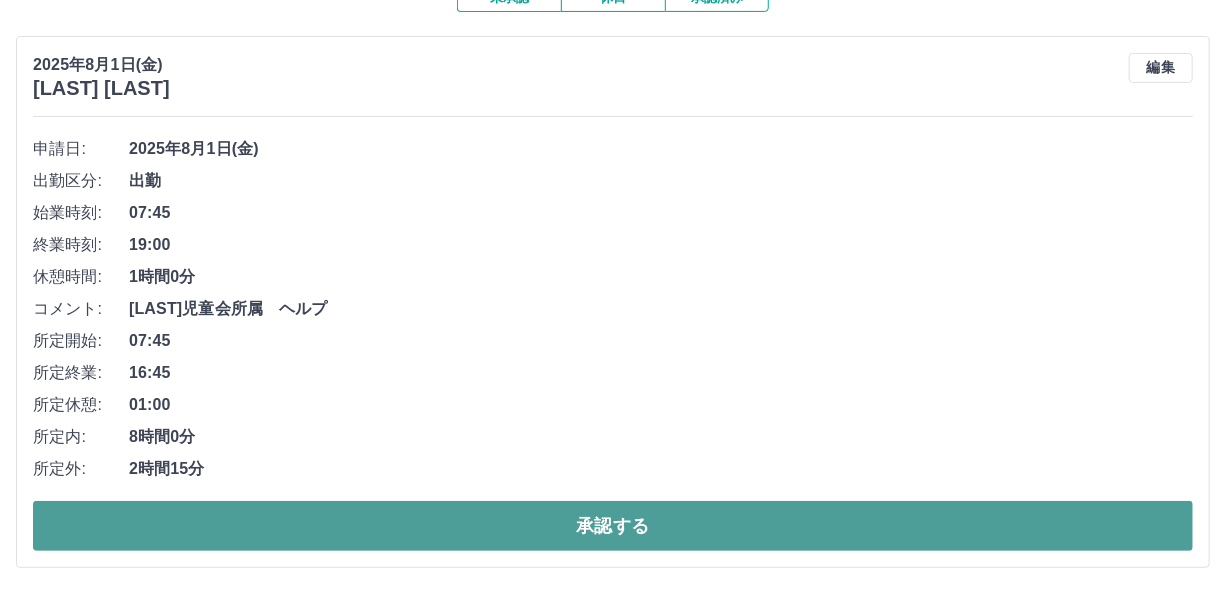 click on "承認する" at bounding box center (613, 526) 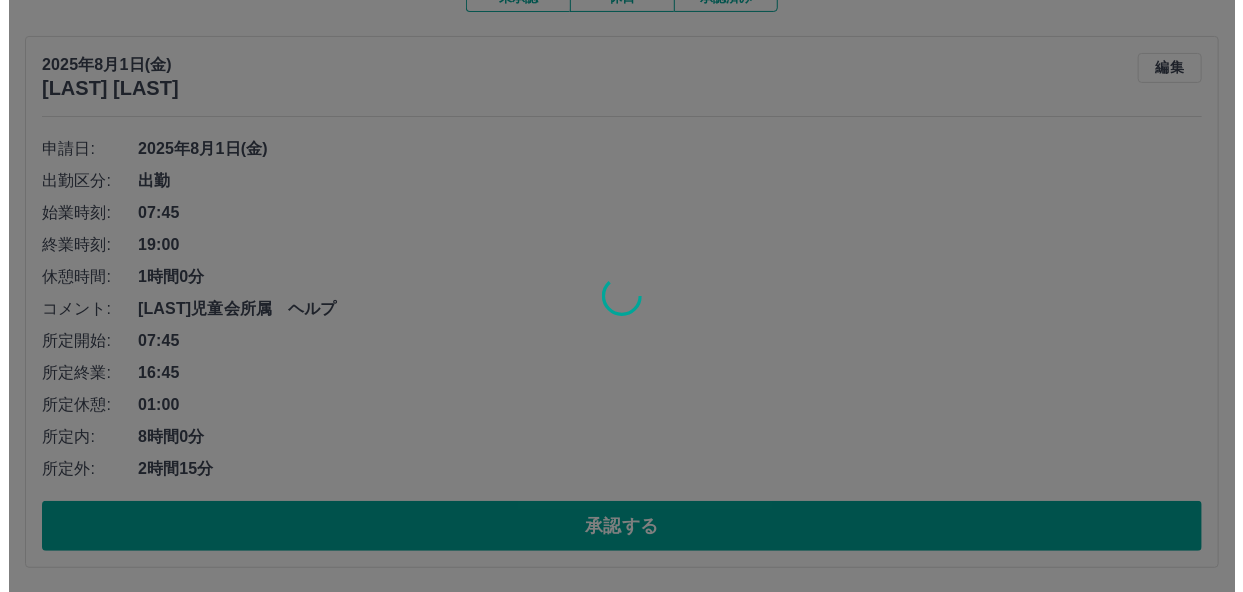 scroll, scrollTop: 0, scrollLeft: 0, axis: both 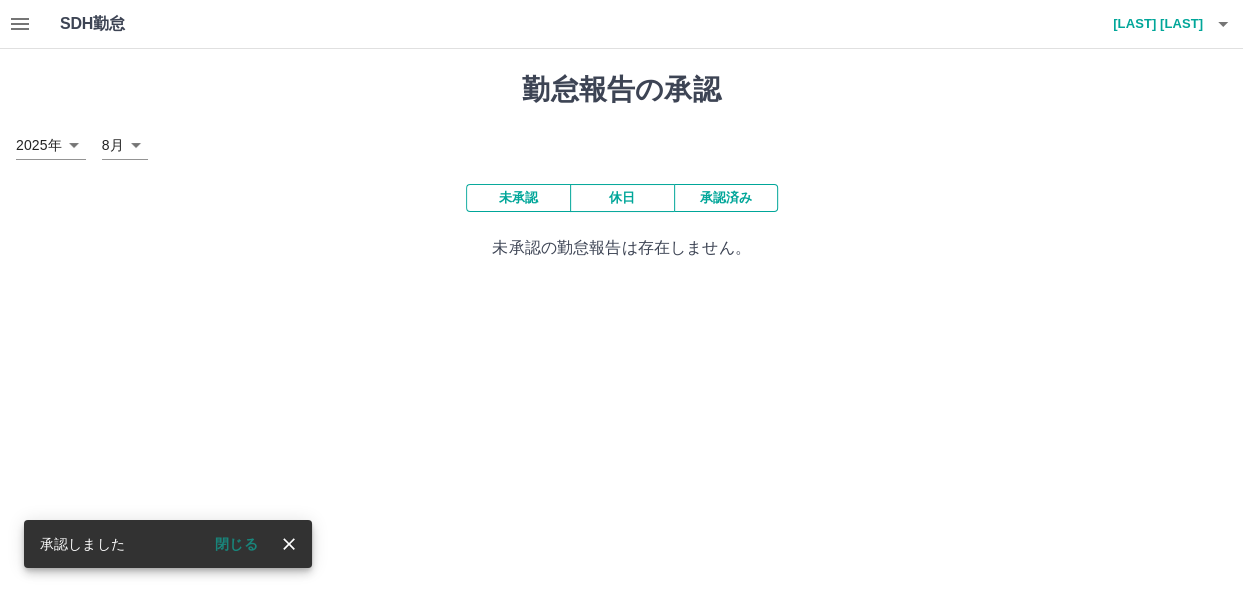 click 